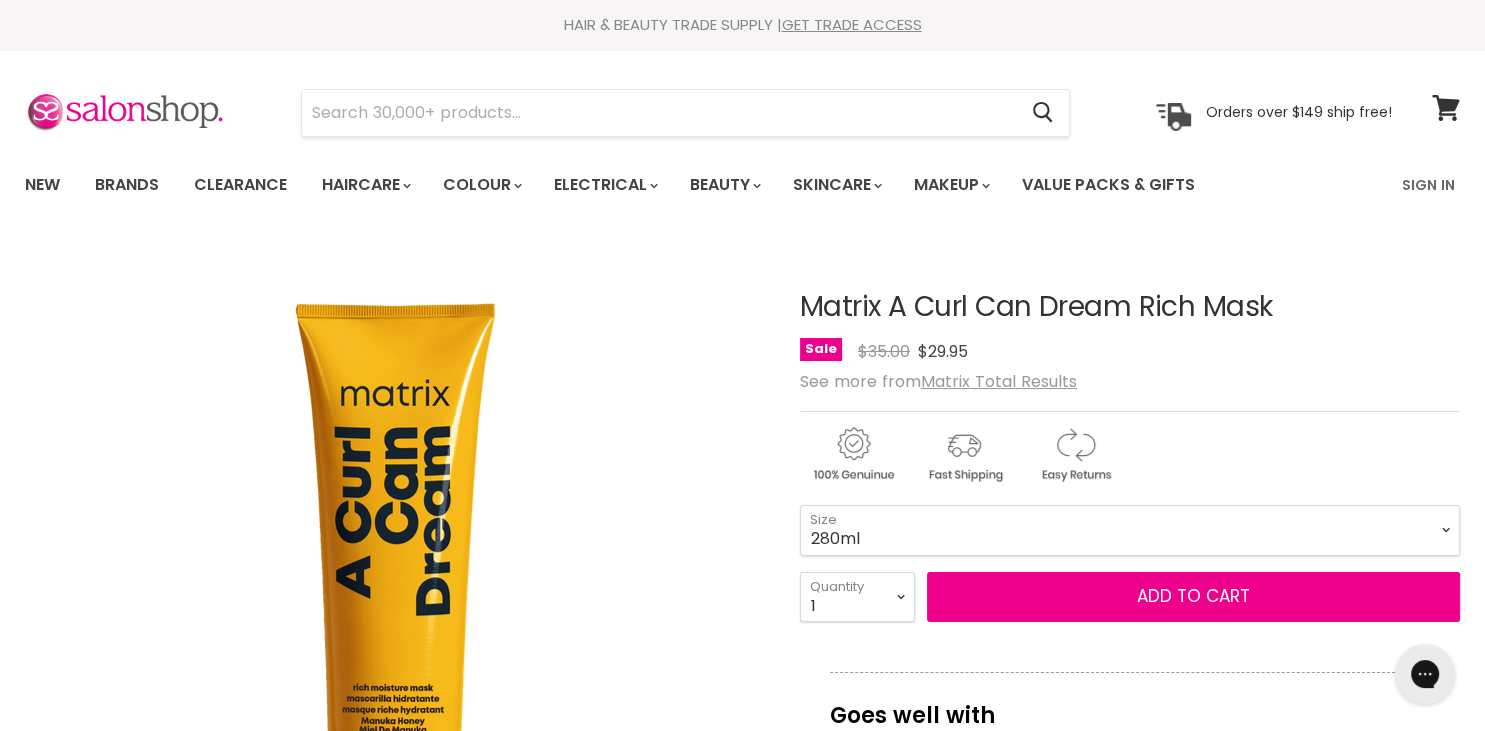 scroll, scrollTop: 0, scrollLeft: 0, axis: both 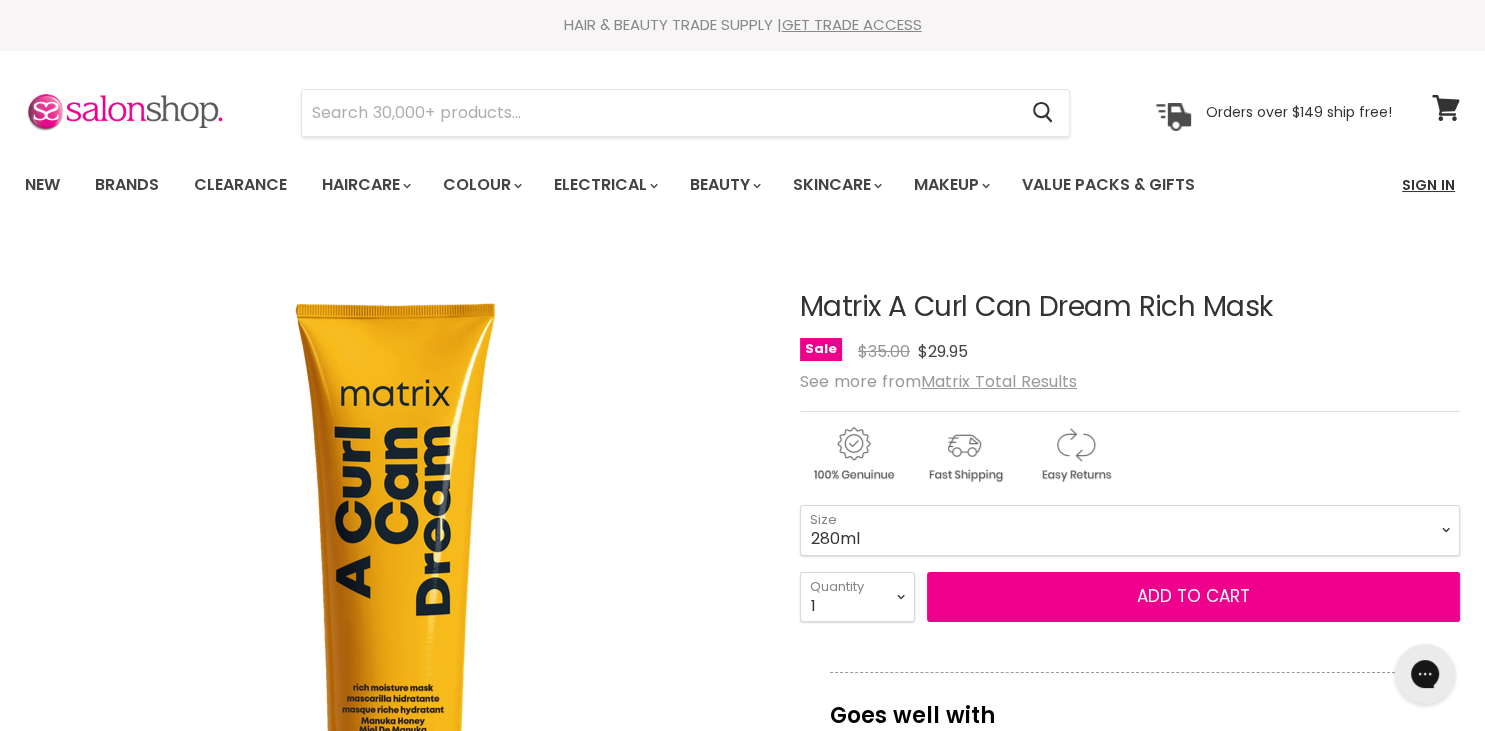 click on "Sign In" at bounding box center (1428, 185) 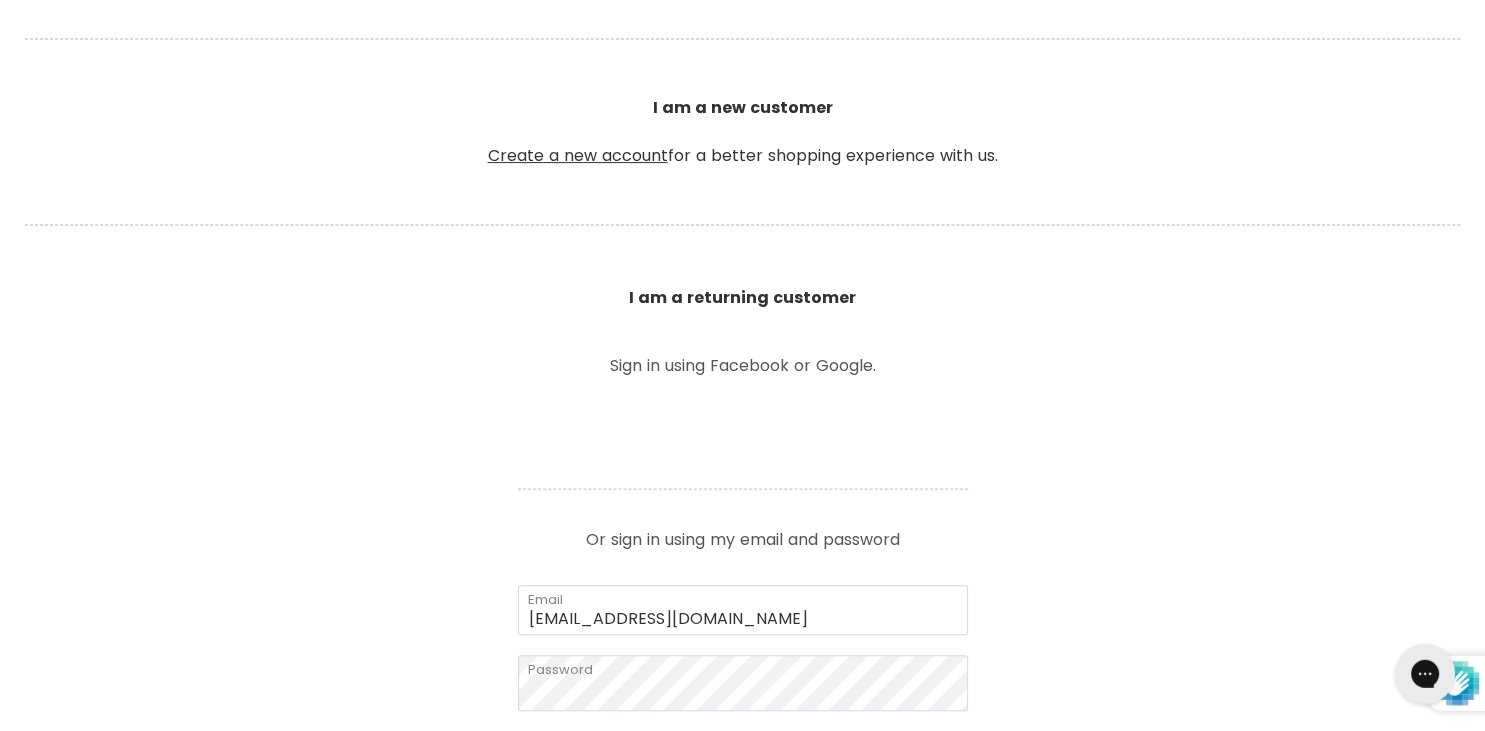 scroll, scrollTop: 633, scrollLeft: 0, axis: vertical 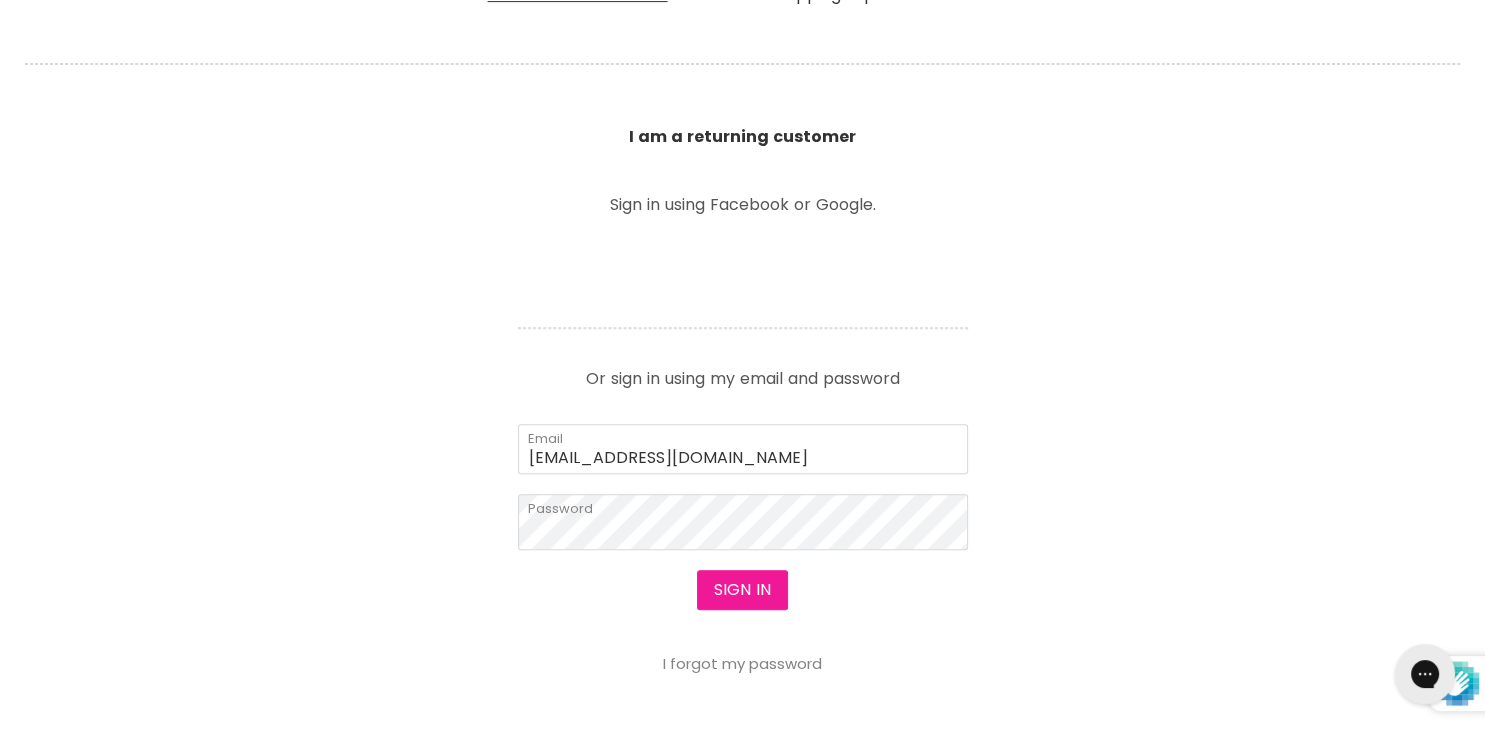 click on "Sign in" at bounding box center (742, 590) 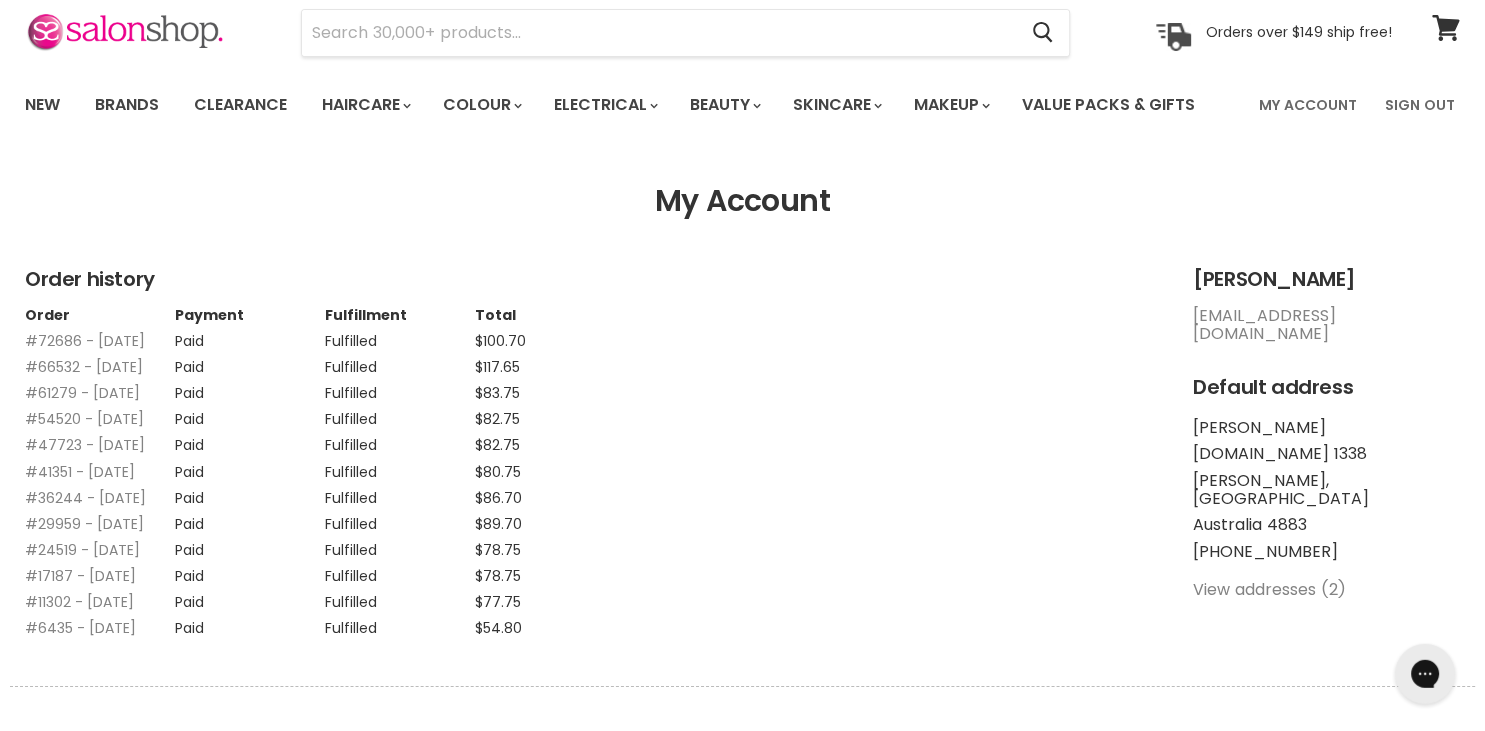 scroll, scrollTop: 0, scrollLeft: 0, axis: both 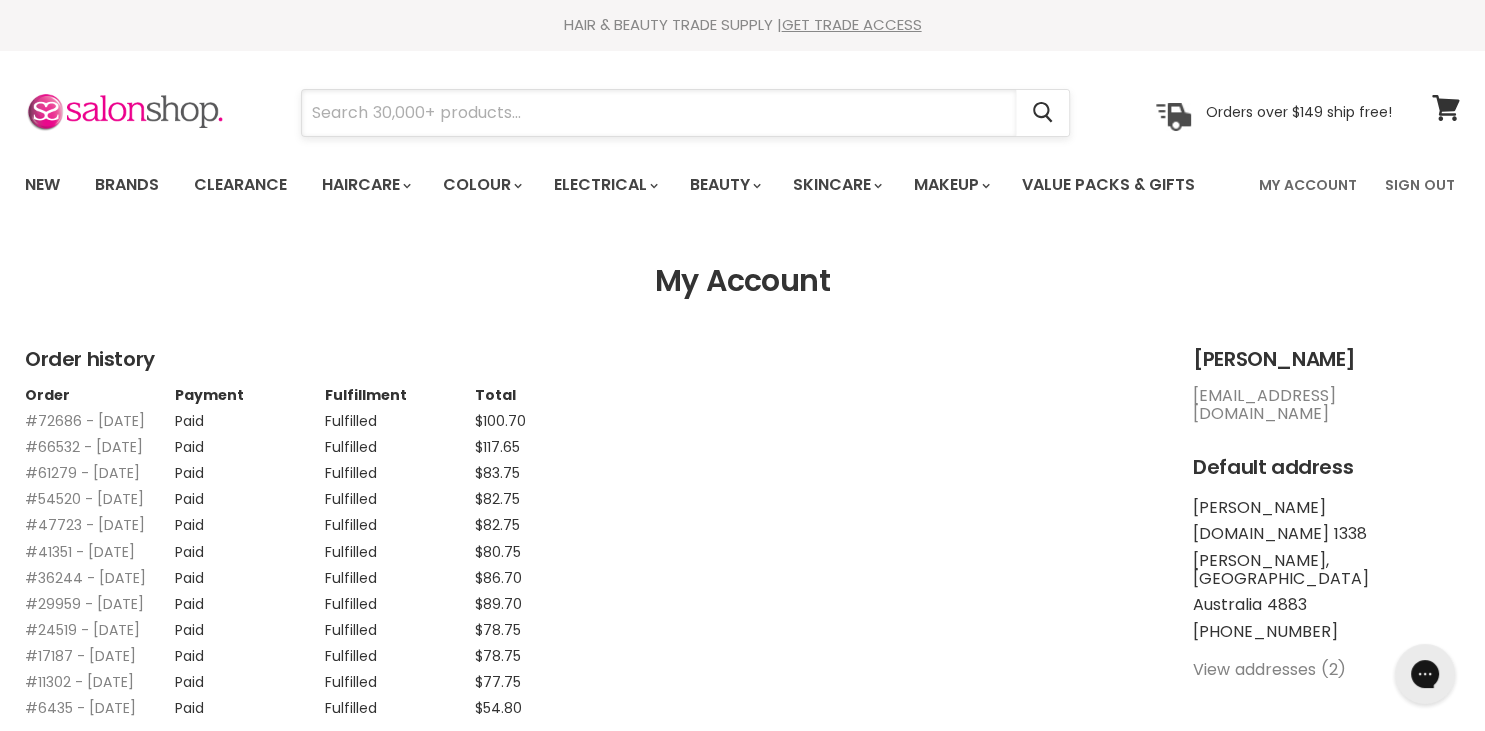click at bounding box center (659, 113) 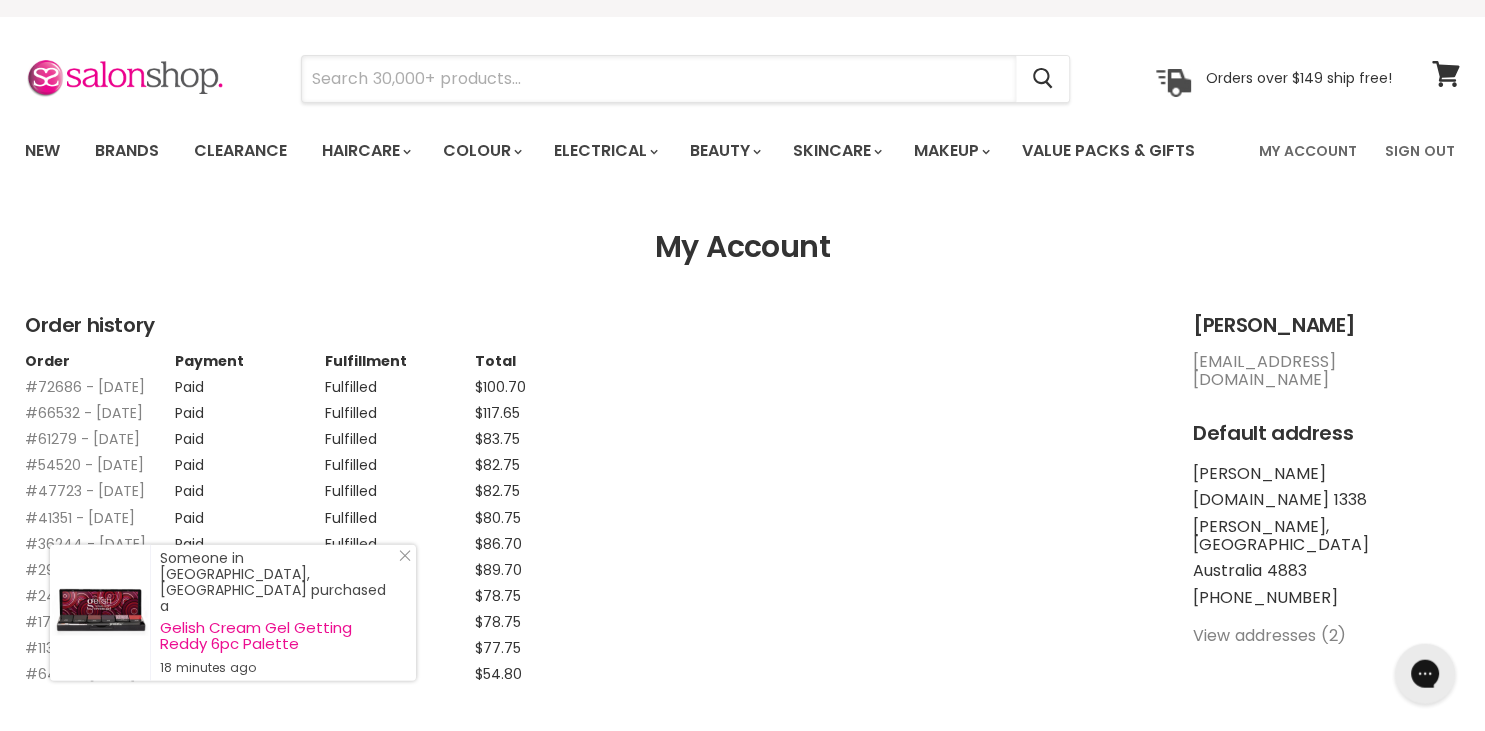 scroll, scrollTop: 0, scrollLeft: 0, axis: both 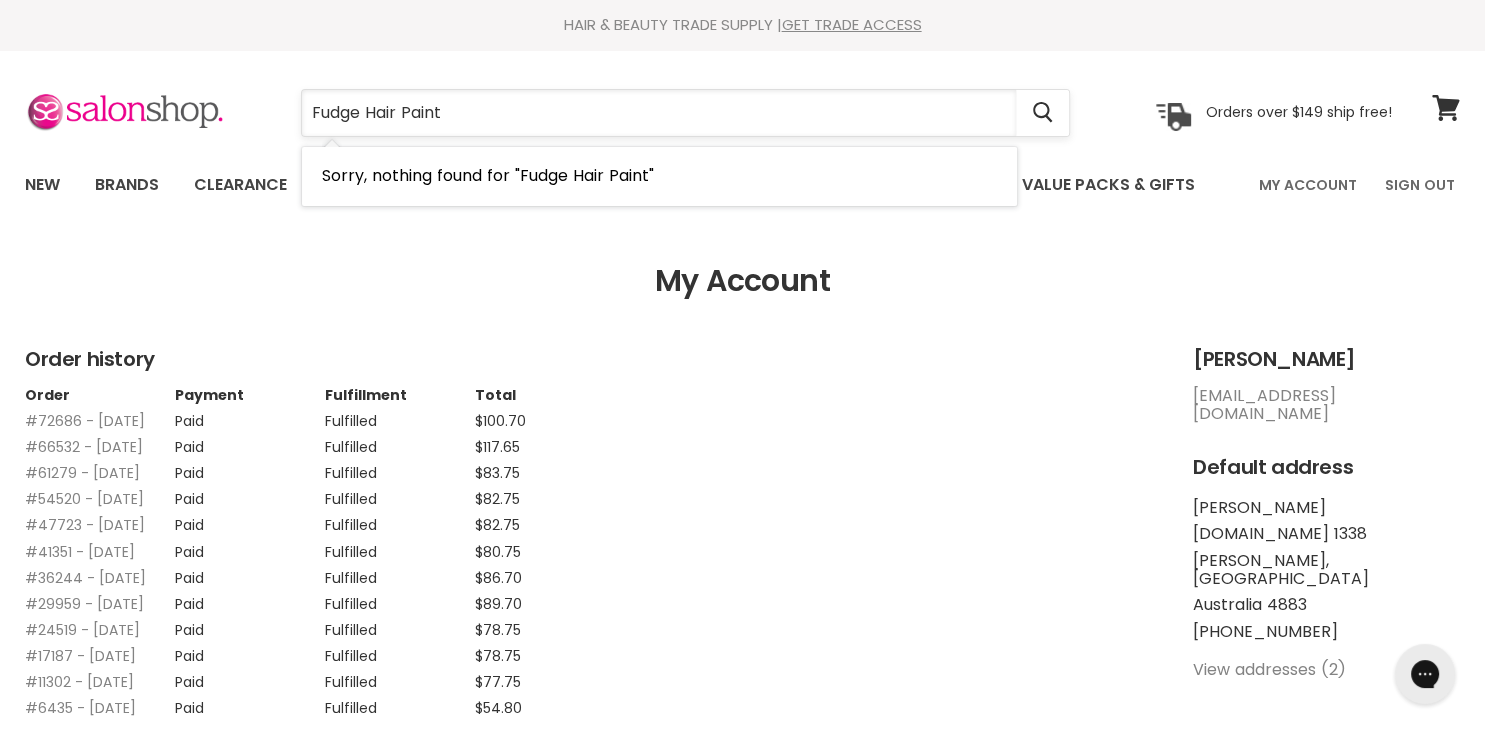 click on "Fudge Hair Paint" at bounding box center (659, 113) 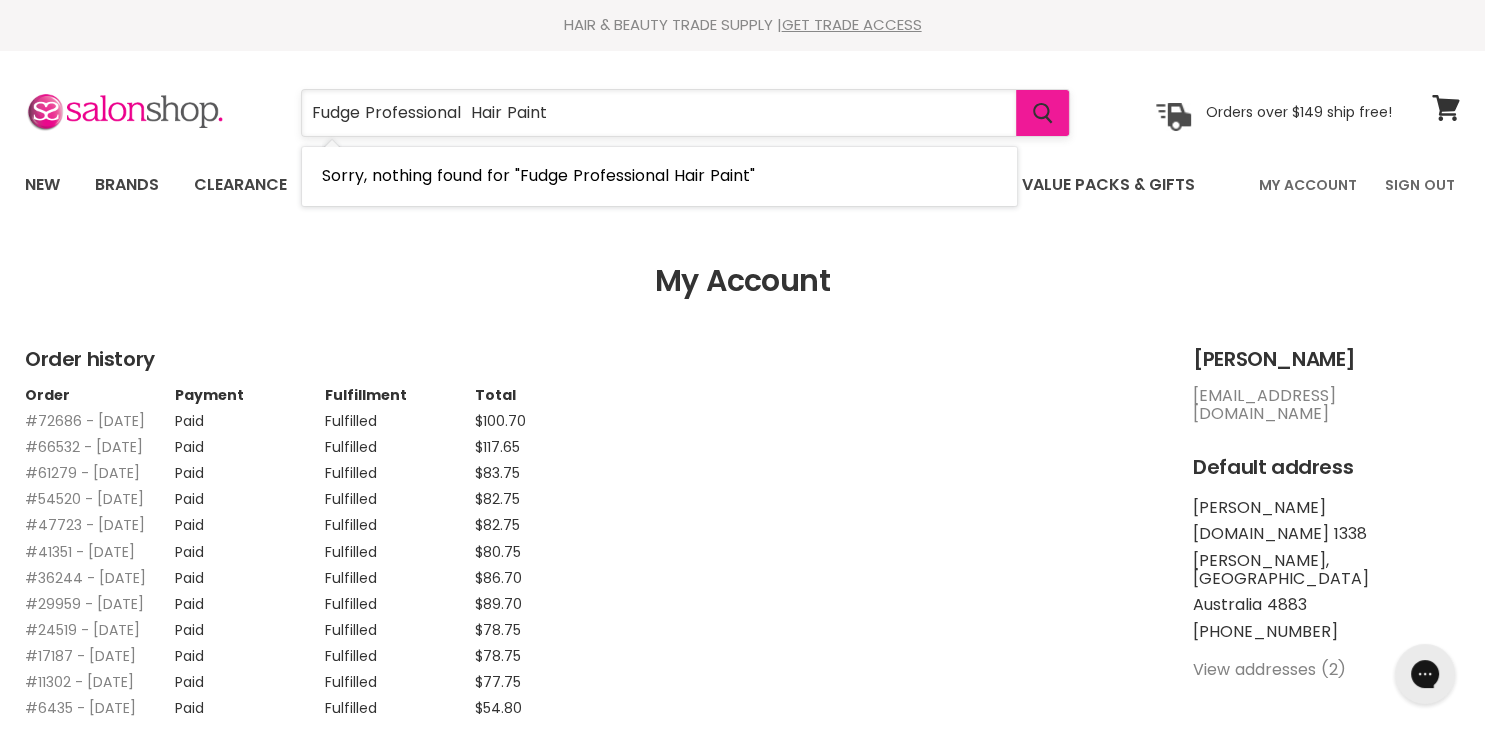 type on "Fudge Professional  Hair Paint" 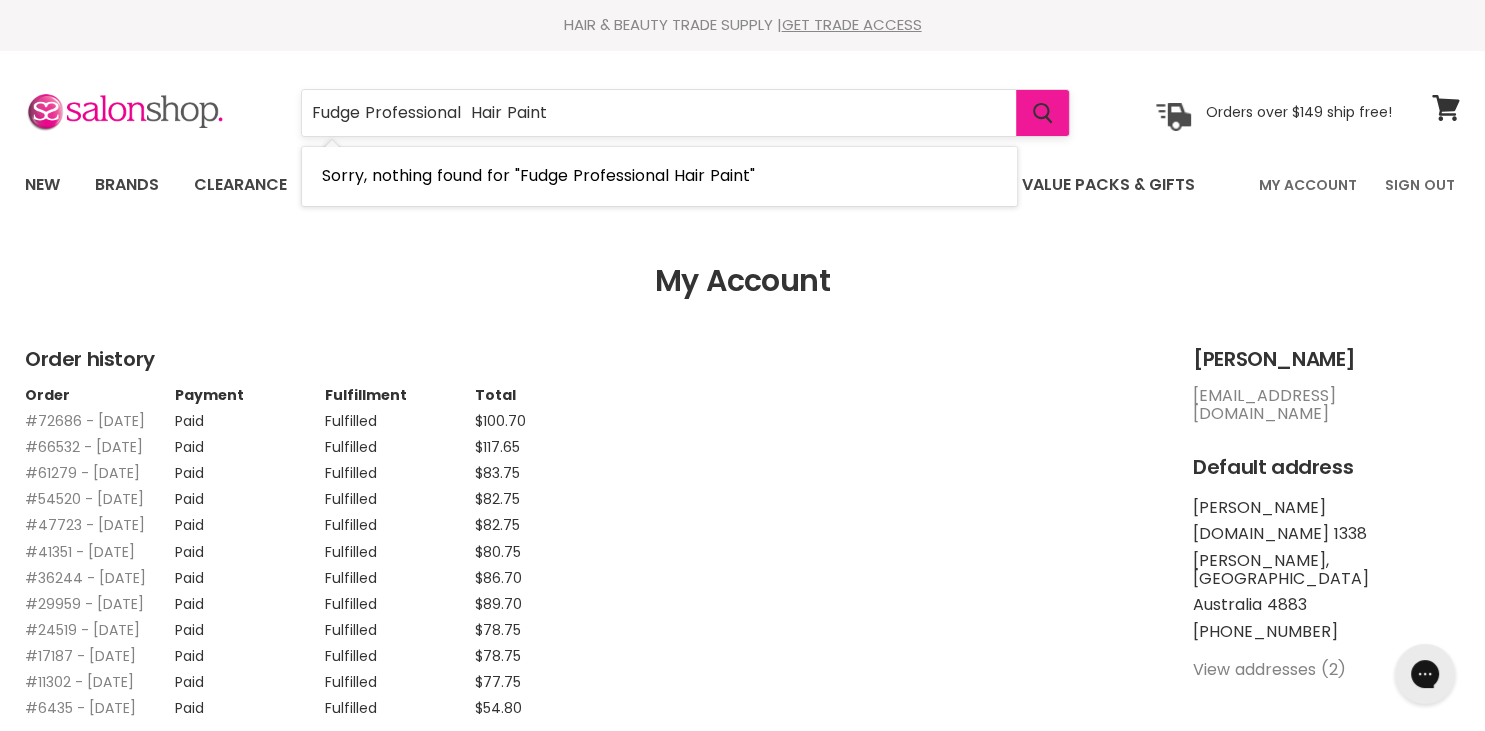 click at bounding box center [1042, 113] 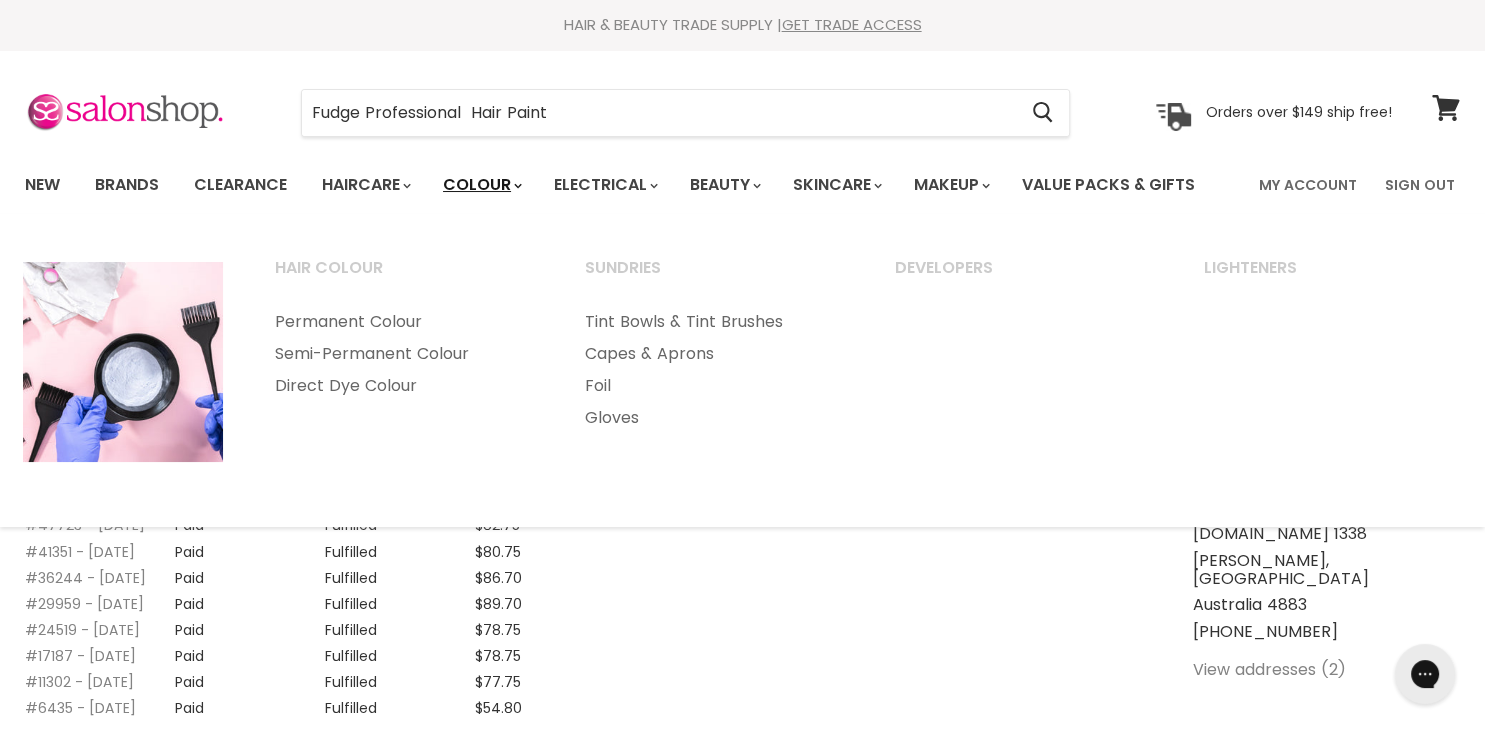 click on "Colour" at bounding box center [481, 185] 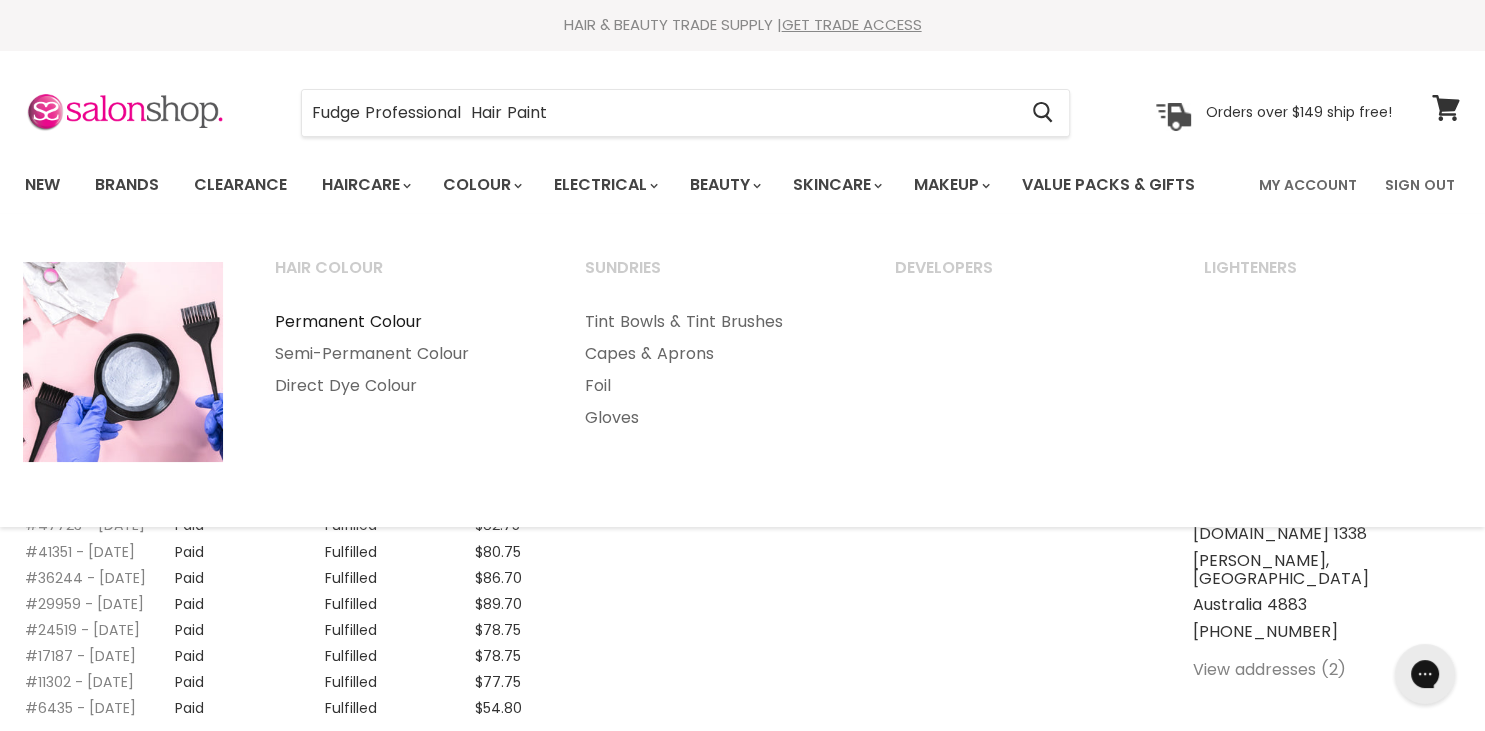 click on "Permanent Colour" at bounding box center [403, 322] 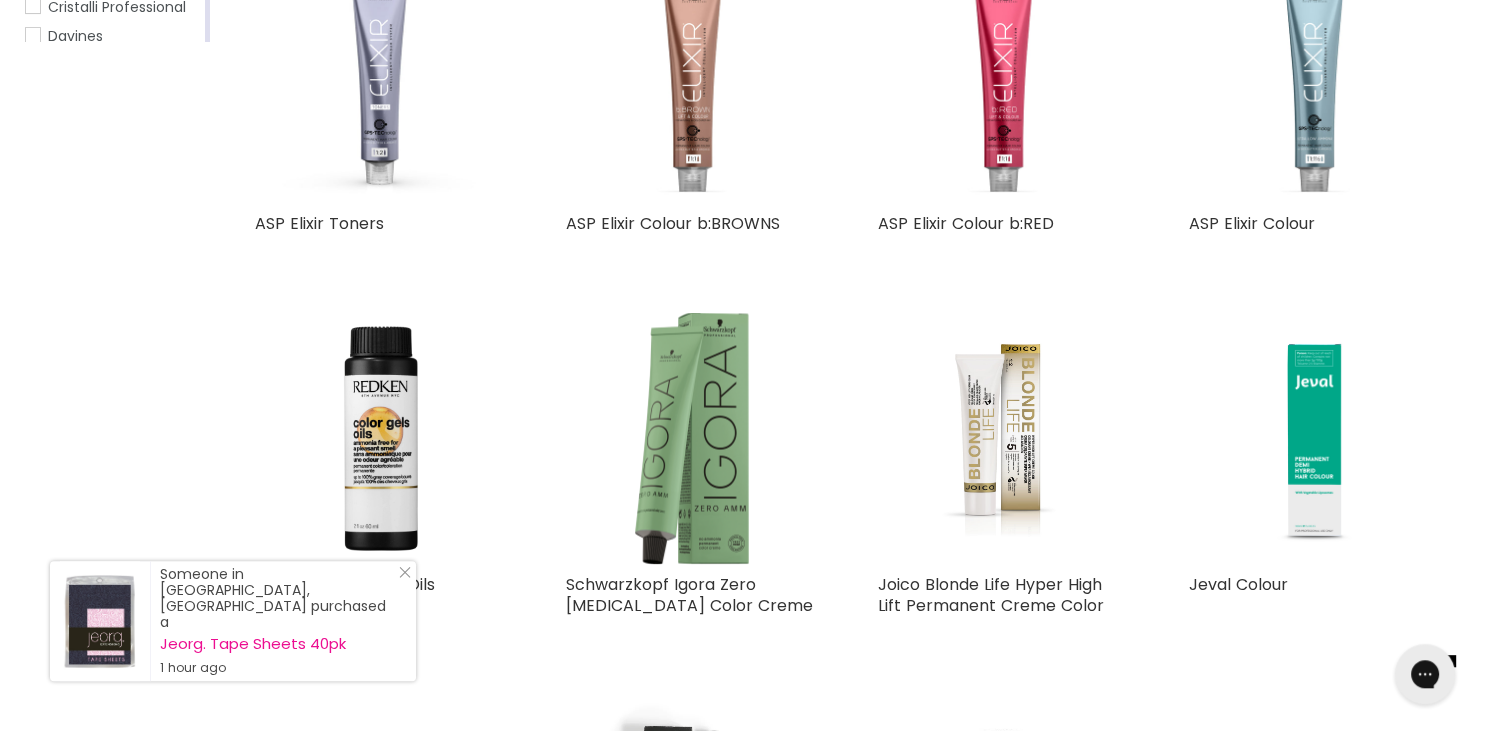 scroll, scrollTop: 528, scrollLeft: 0, axis: vertical 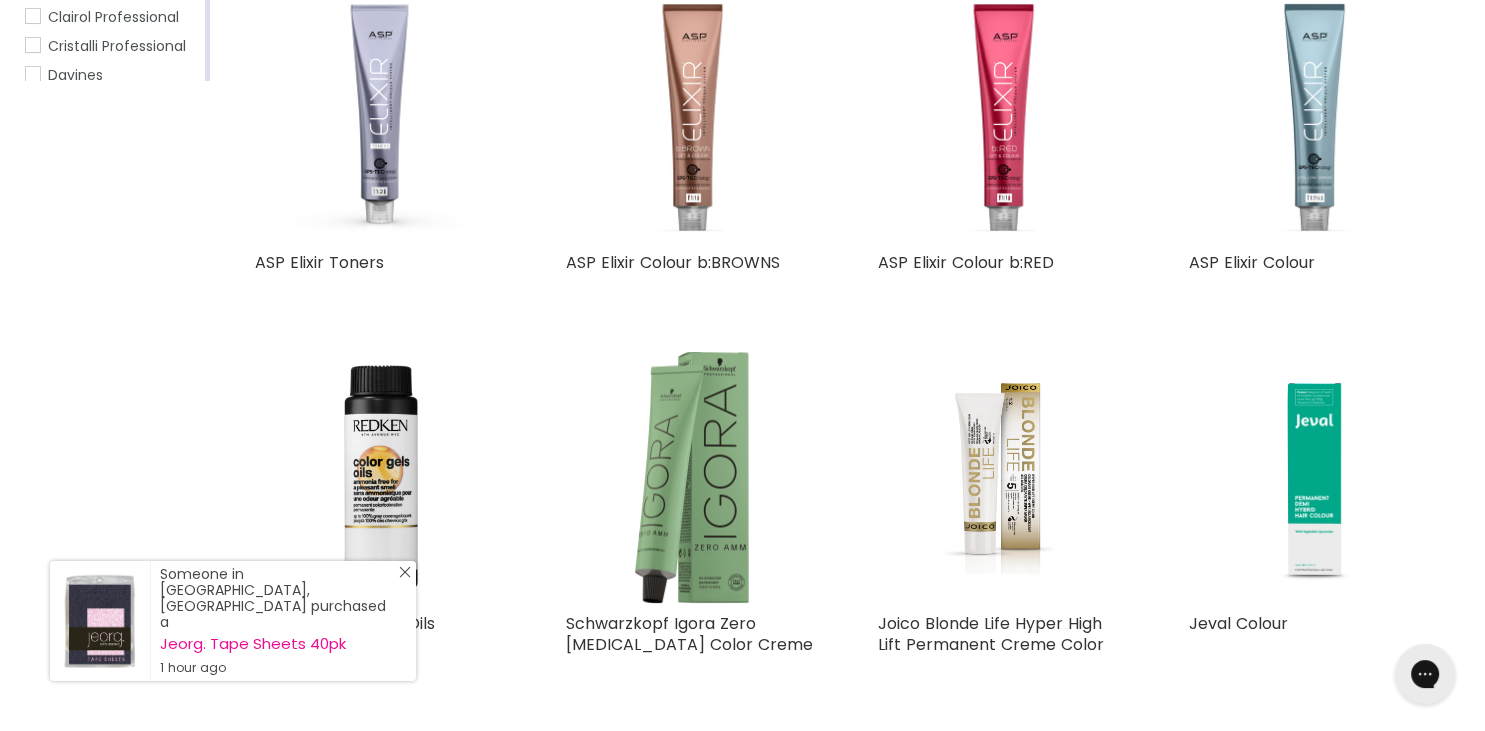 click on "Close Icon" 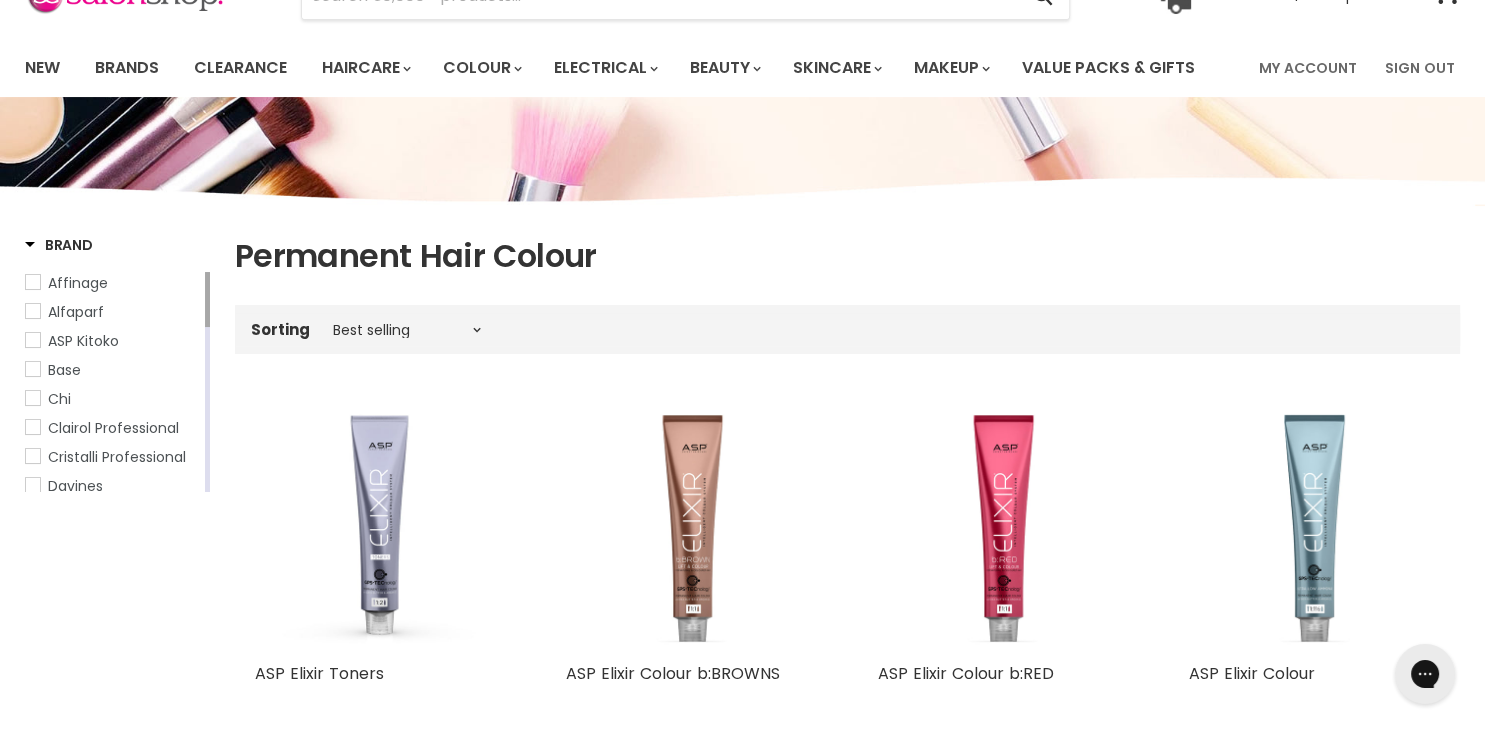 scroll, scrollTop: 0, scrollLeft: 0, axis: both 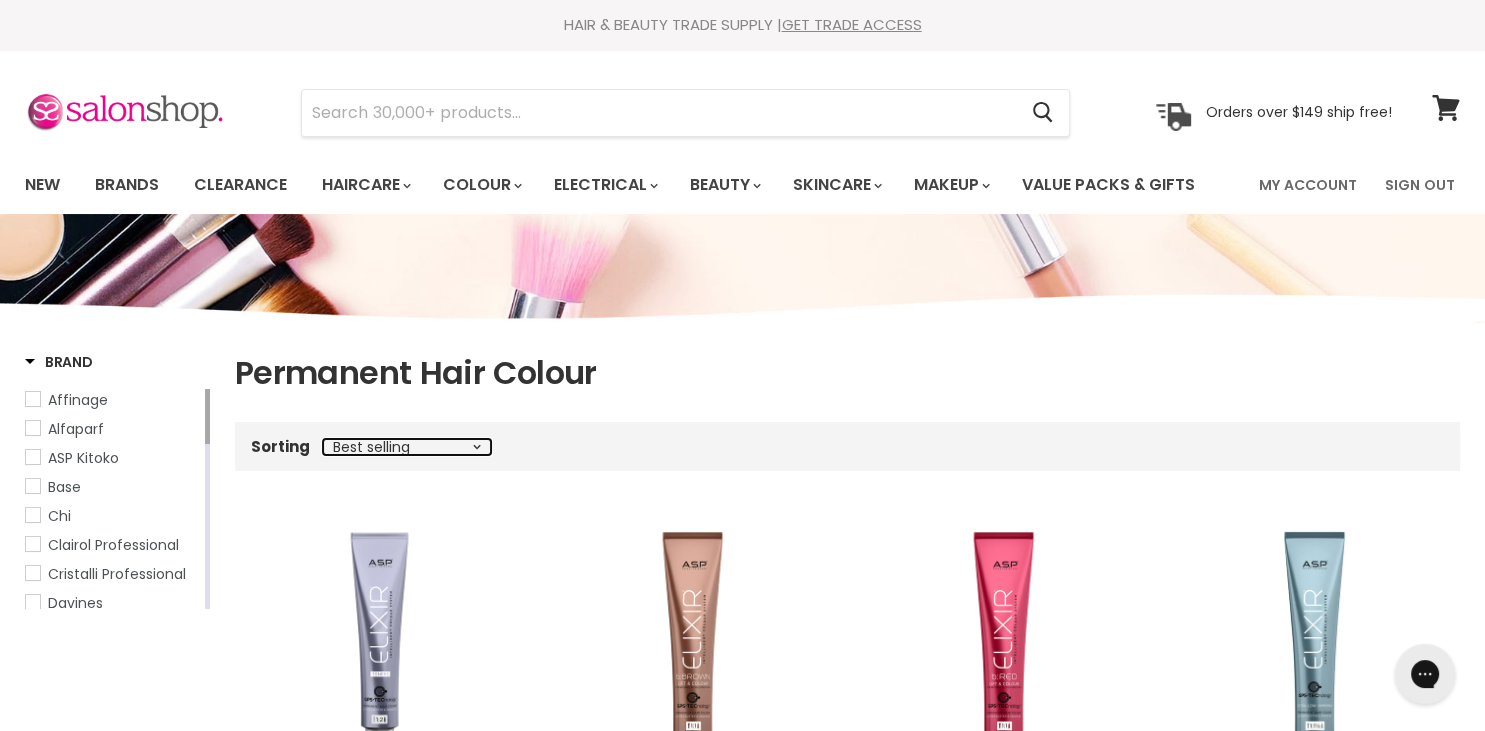 click on "Best selling Featured Price, low to high Price, high to low Alphabetically, A-Z Alphabetically, Z-A Date, new to old Date, old to new" at bounding box center (407, 447) 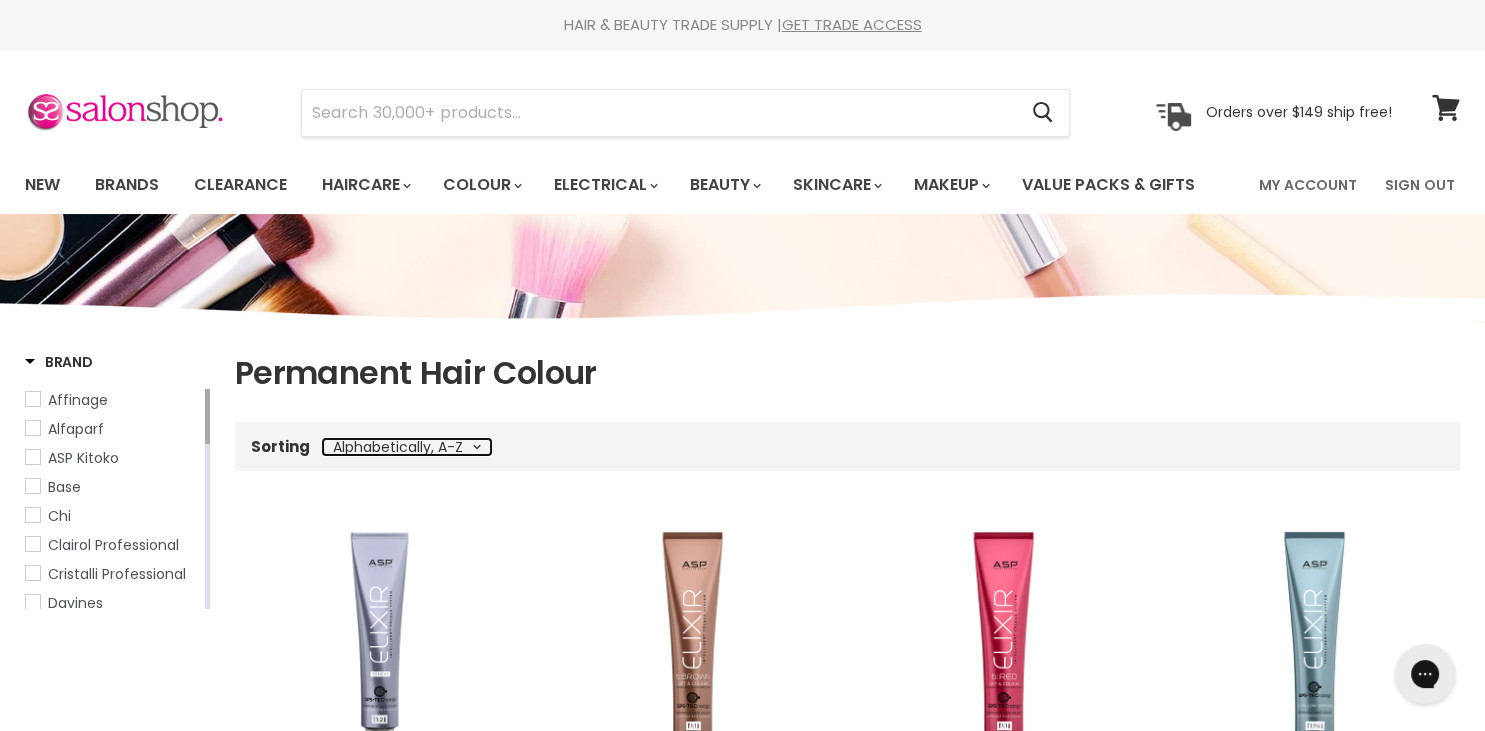 click on "Alphabetically, A-Z" at bounding box center [0, 0] 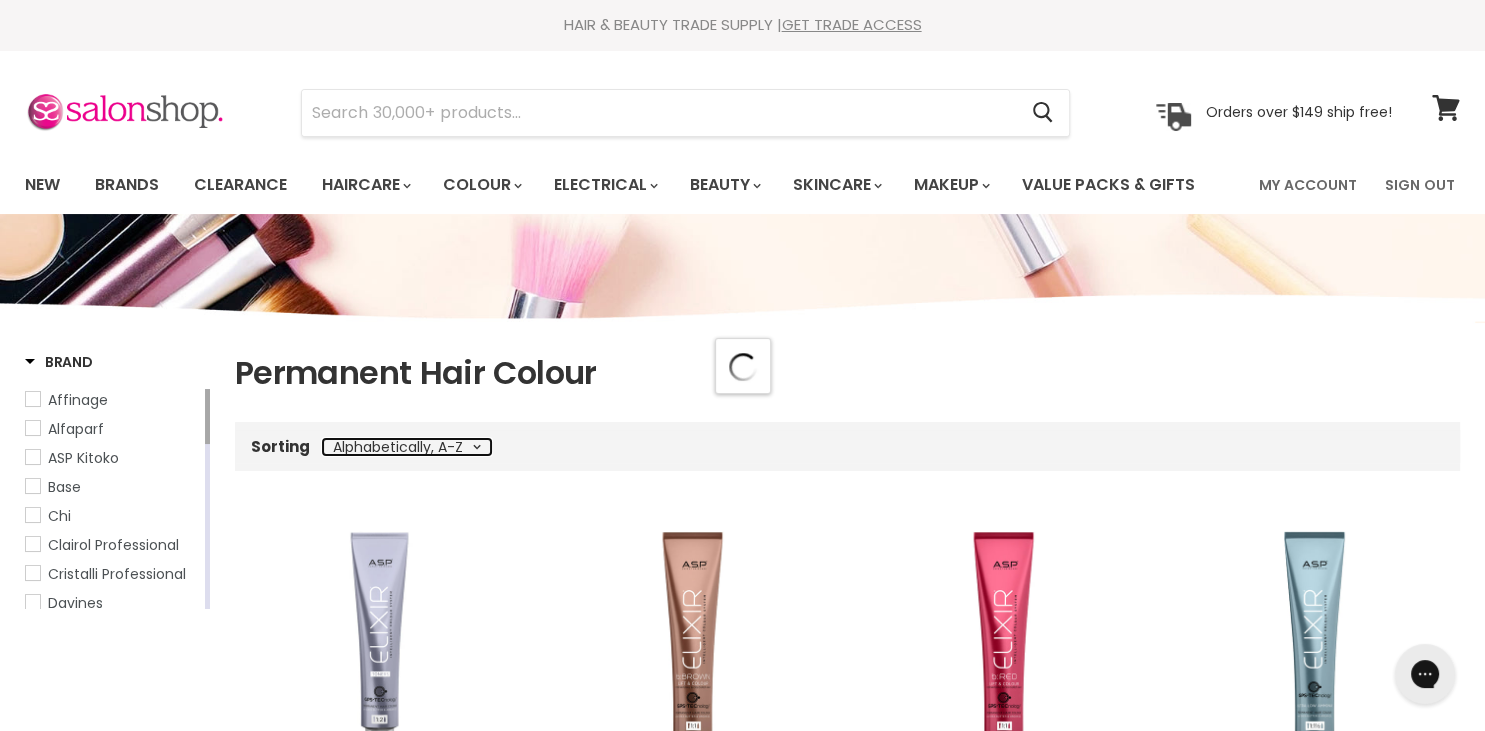 select on "title-ascending" 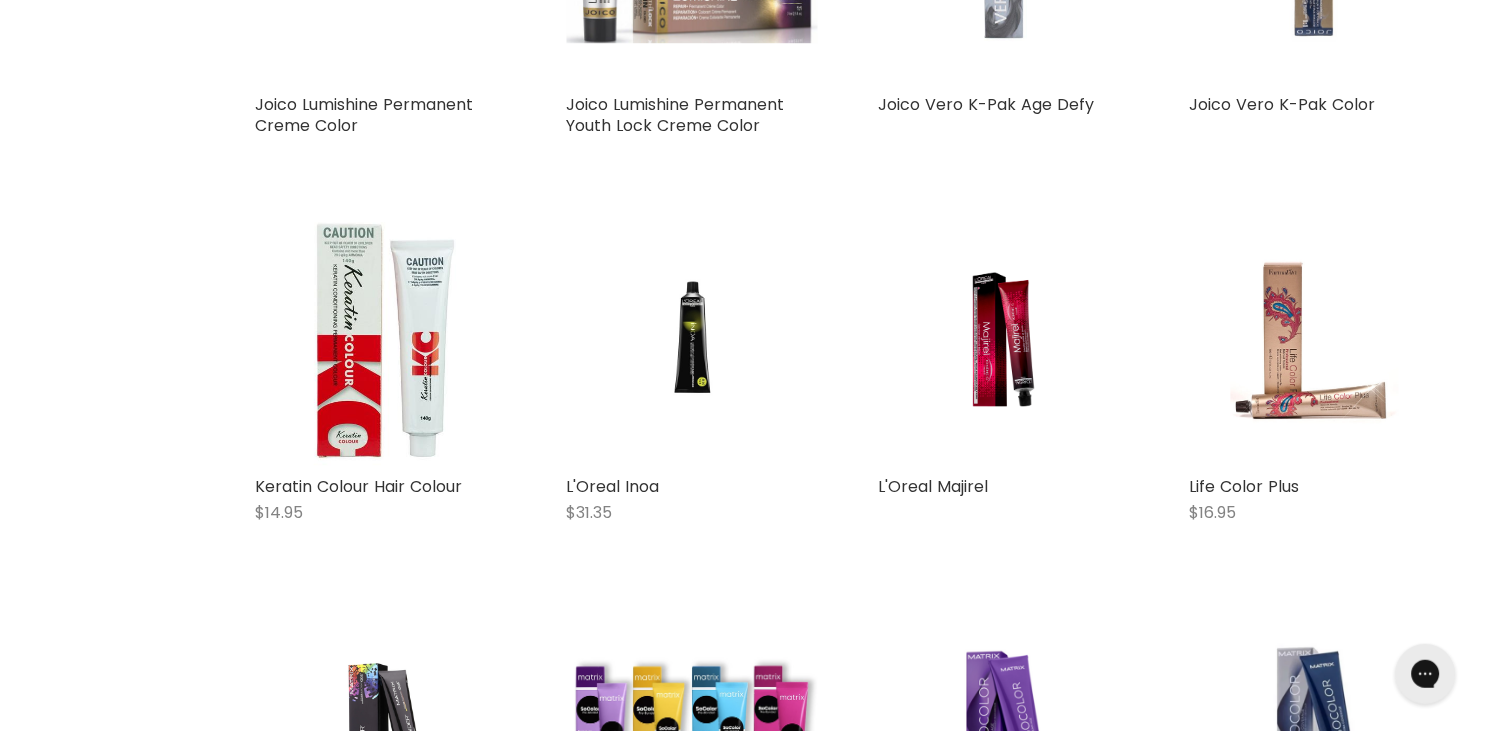 scroll, scrollTop: 4540, scrollLeft: 0, axis: vertical 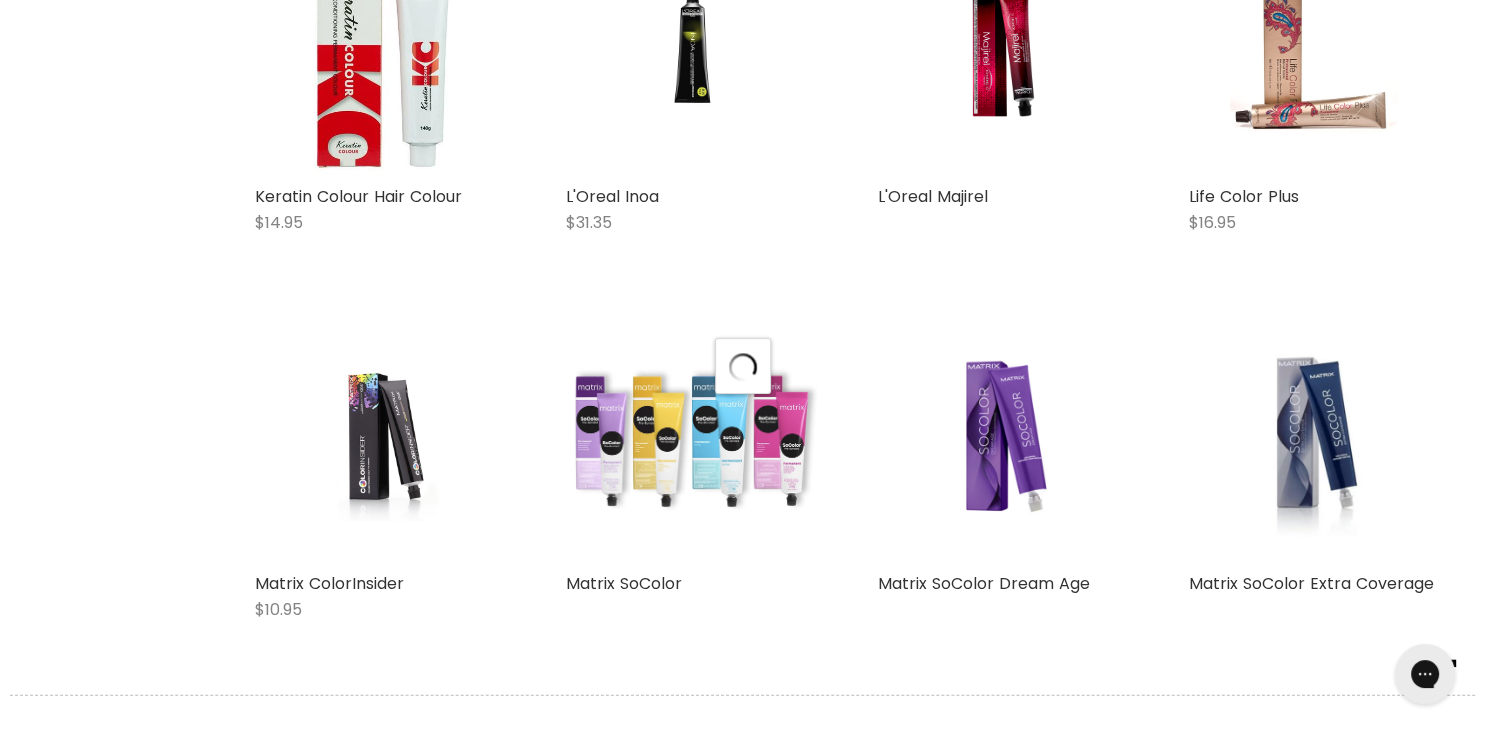 select on "title-ascending" 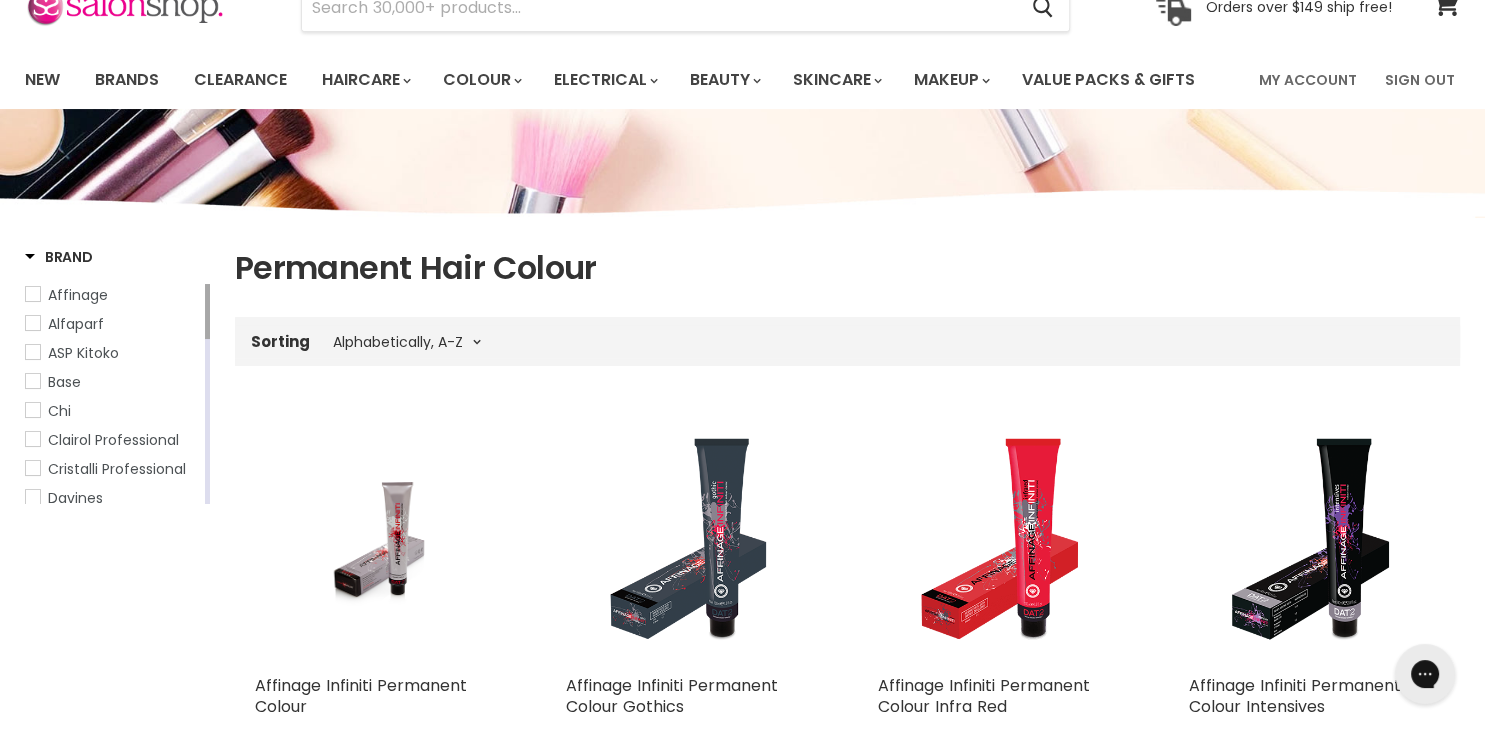 scroll, scrollTop: 0, scrollLeft: 0, axis: both 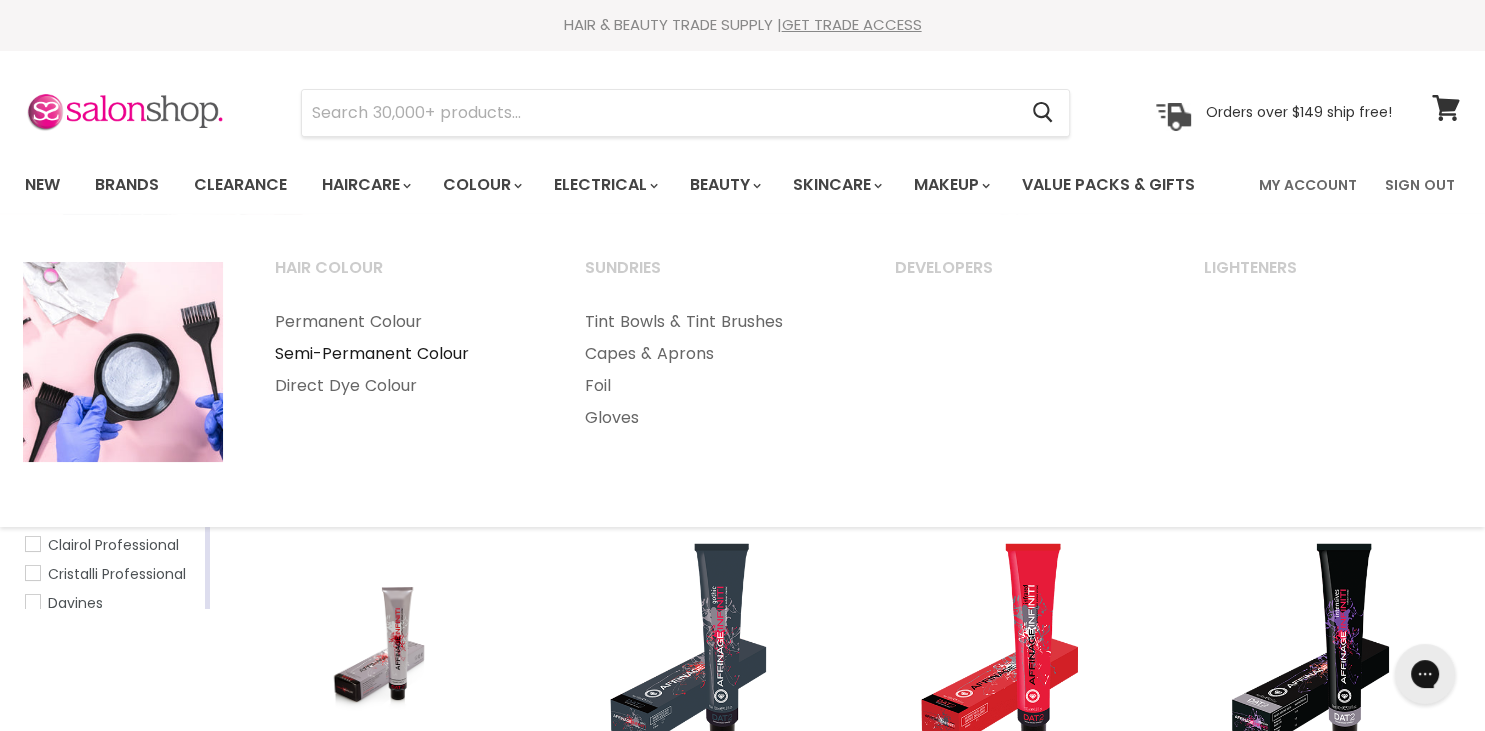 click on "Semi-Permanent Colour" at bounding box center (403, 354) 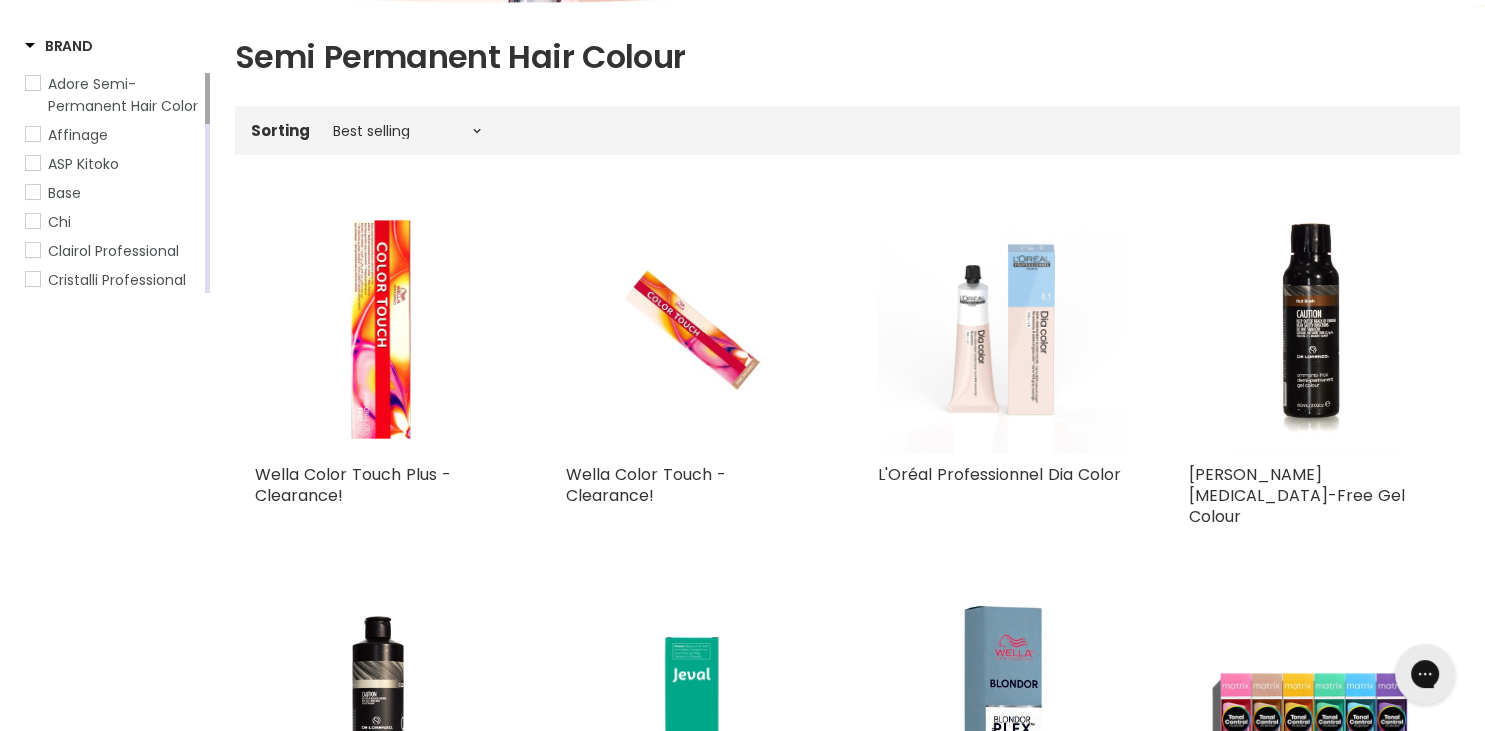 scroll, scrollTop: 0, scrollLeft: 0, axis: both 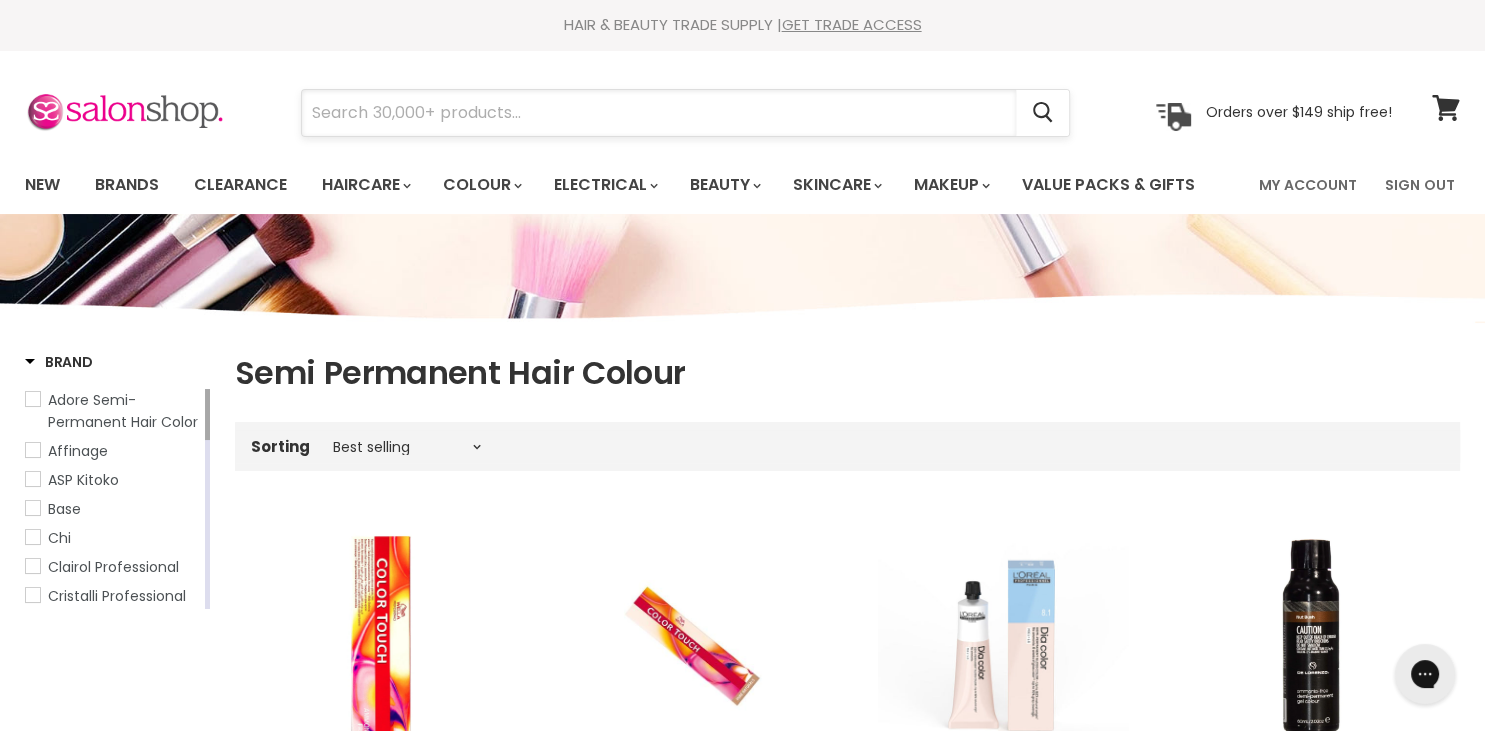 click at bounding box center (659, 113) 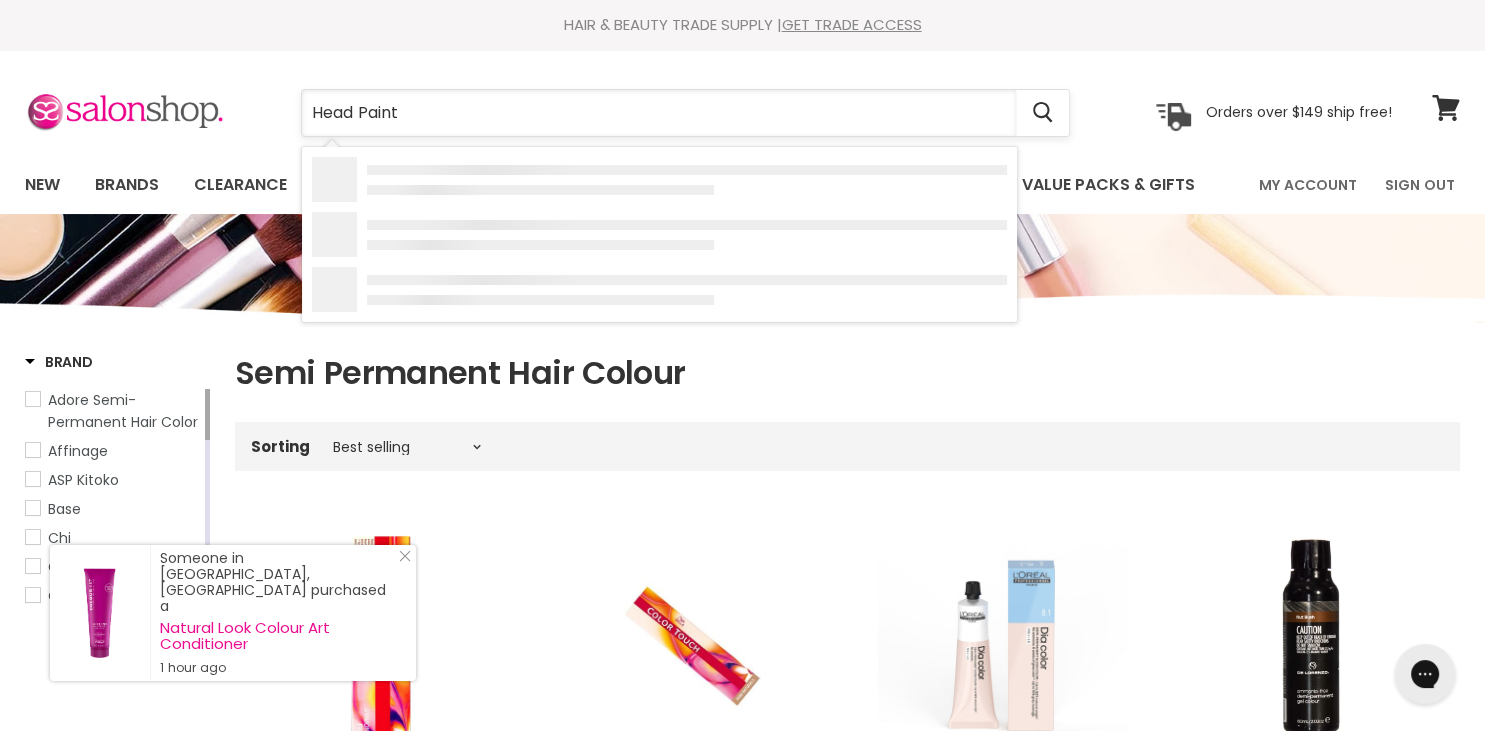 type on "Head Paint" 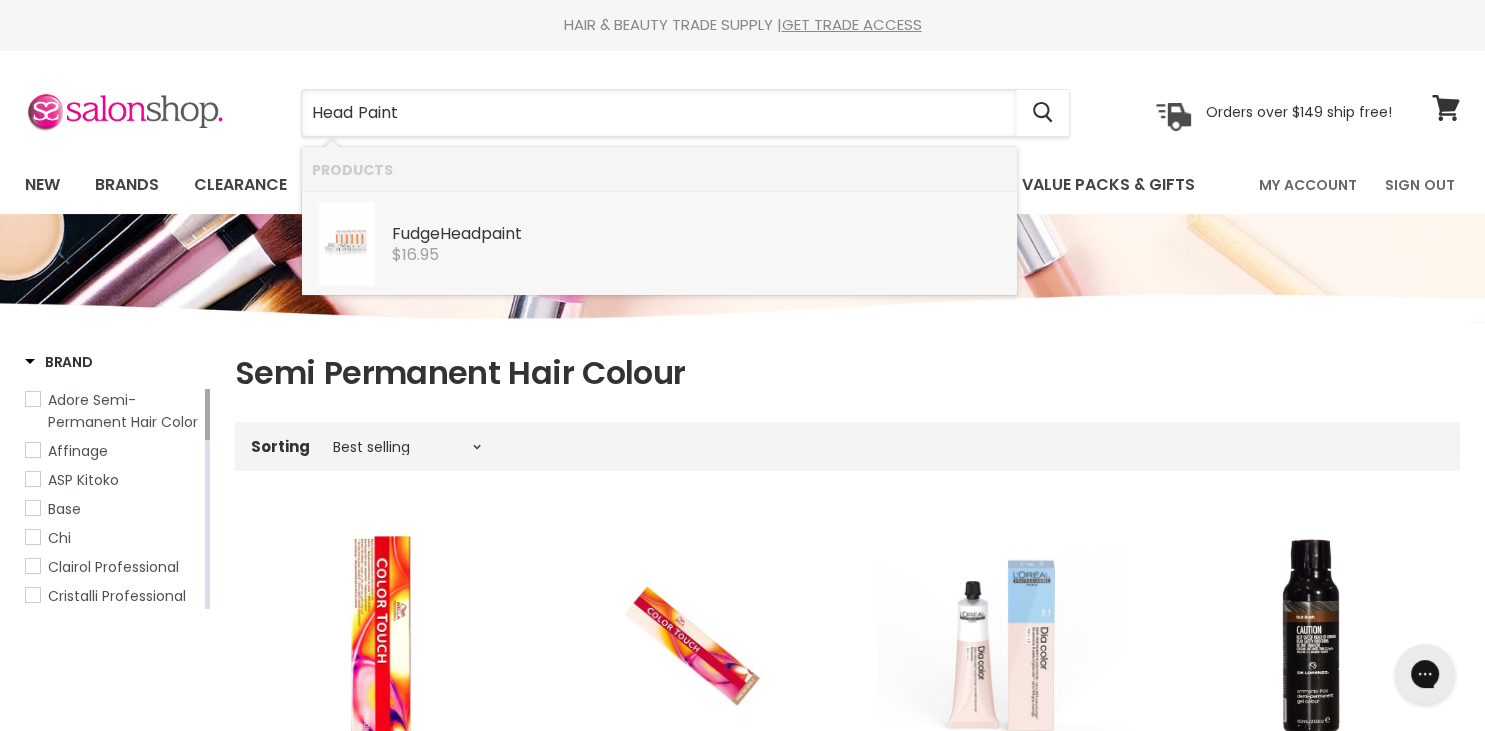 click on "Head" at bounding box center (460, 233) 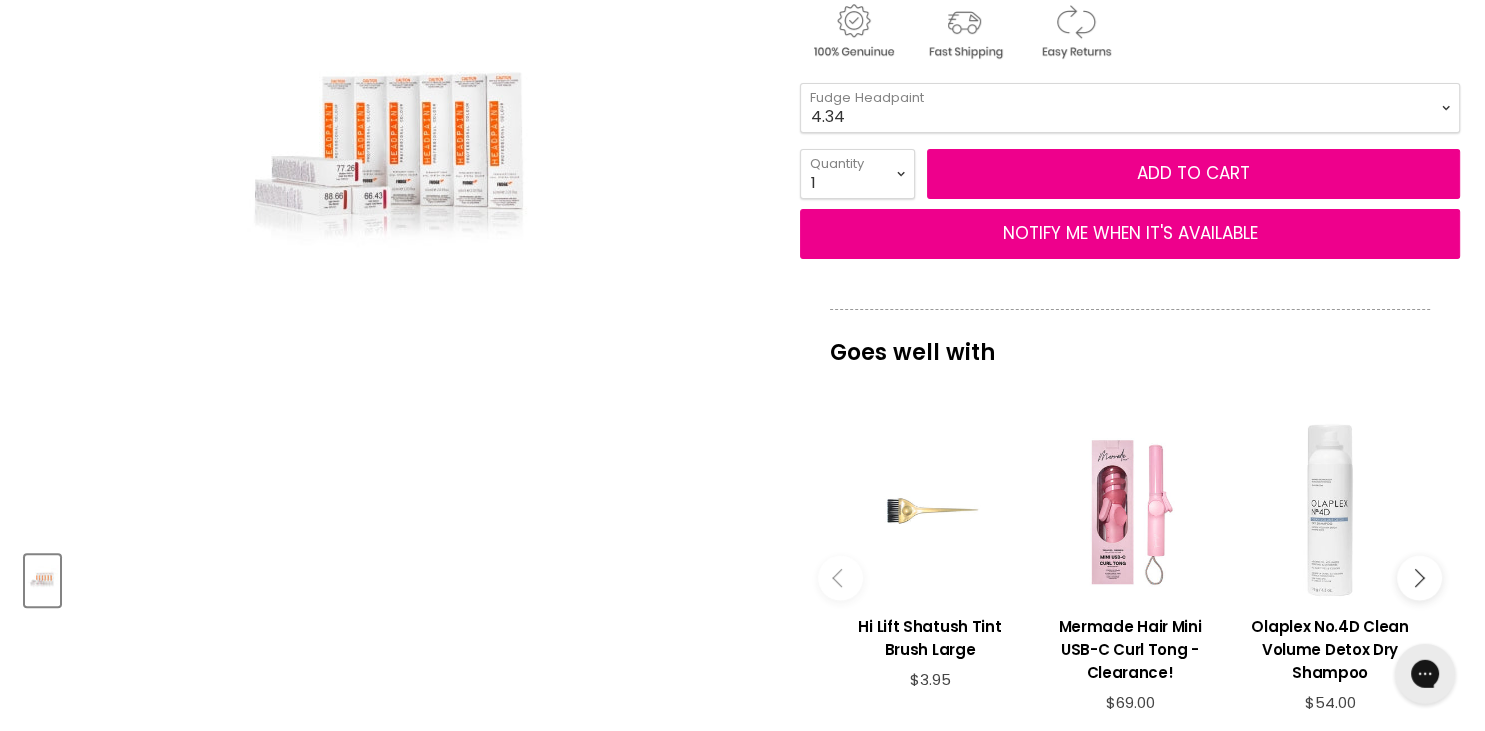 scroll, scrollTop: 211, scrollLeft: 0, axis: vertical 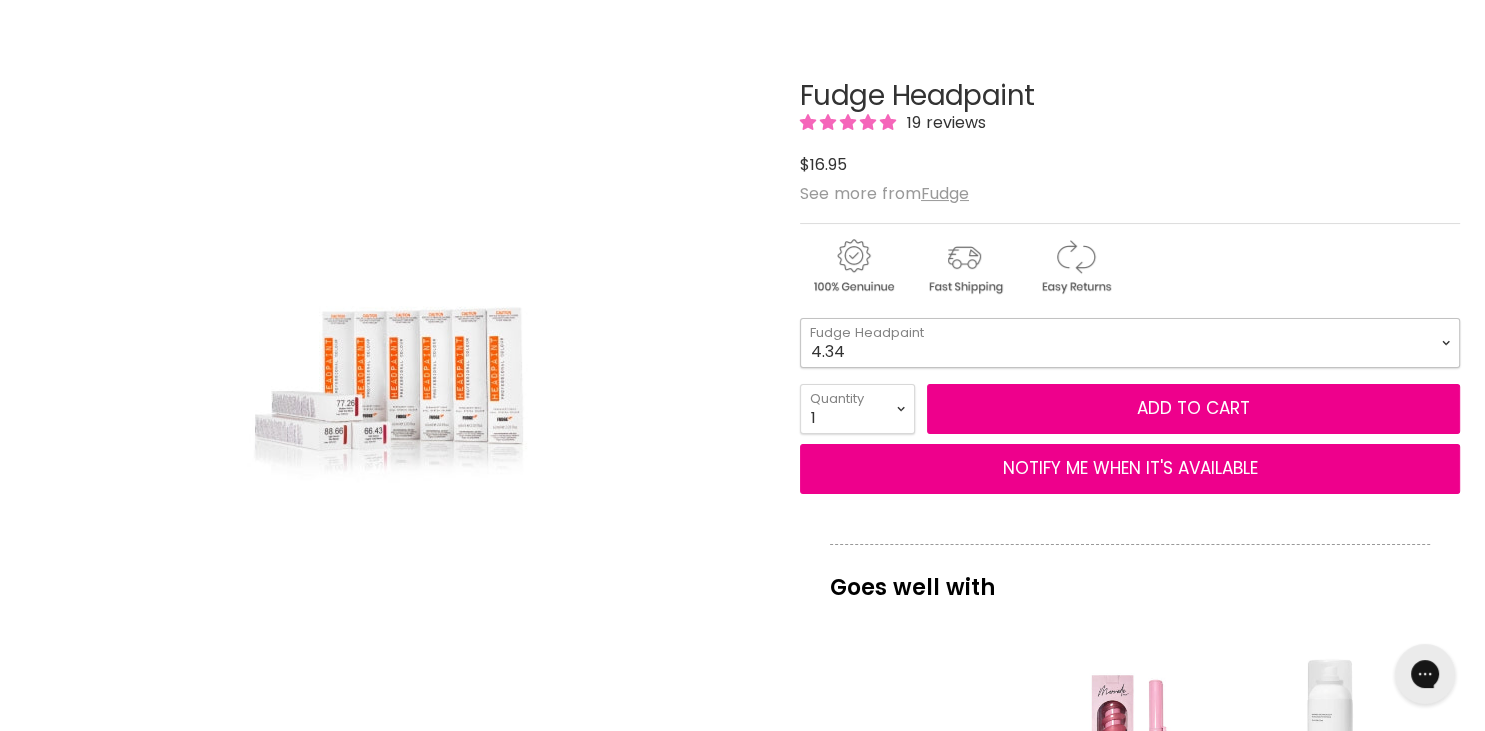 click on "4.34
4.6
4.62
5.0
5.00
5.22
5.23
5.3
5.4
5.5
5.73
6.00
6.3
6.34
6.35" at bounding box center (1130, 343) 